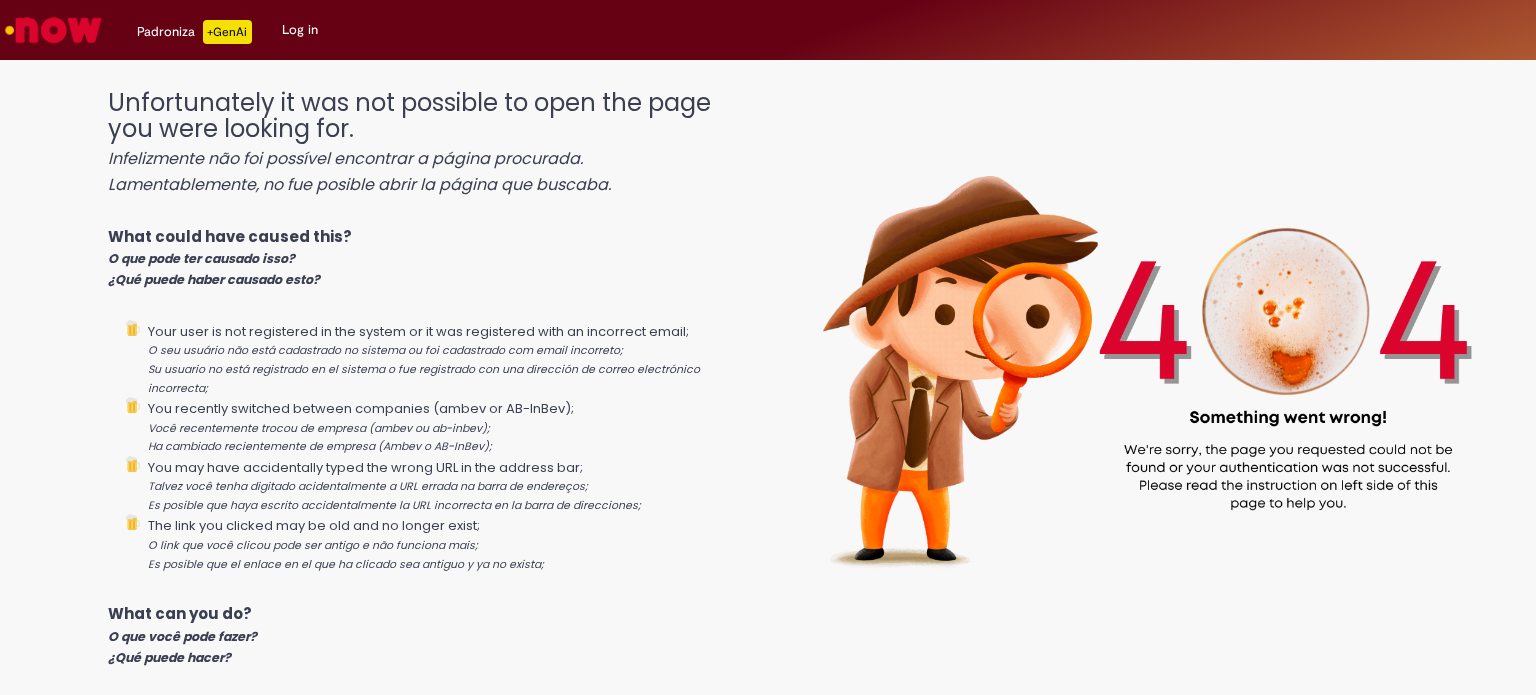 scroll, scrollTop: 0, scrollLeft: 0, axis: both 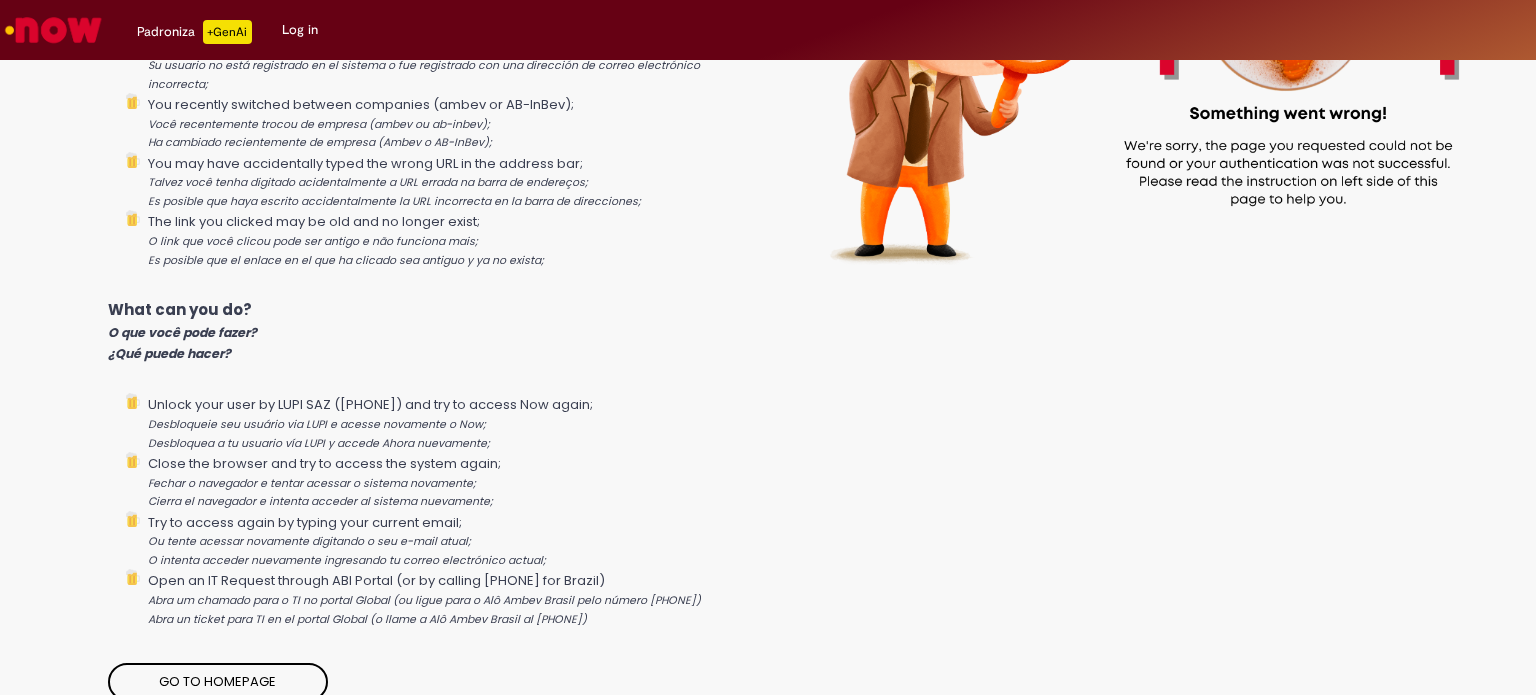 click on "Go to homepage" at bounding box center (218, 682) 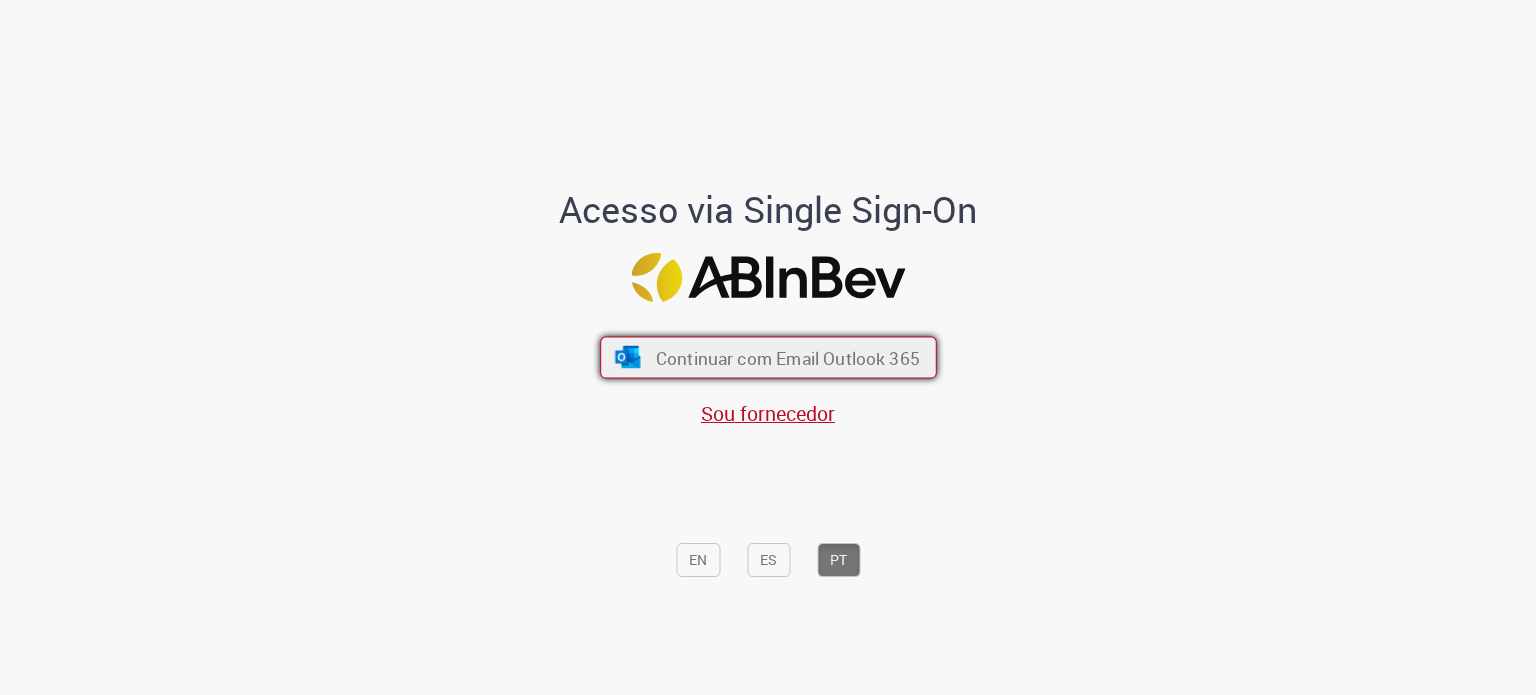 click on "Continuar com Email Outlook 365" at bounding box center (787, 357) 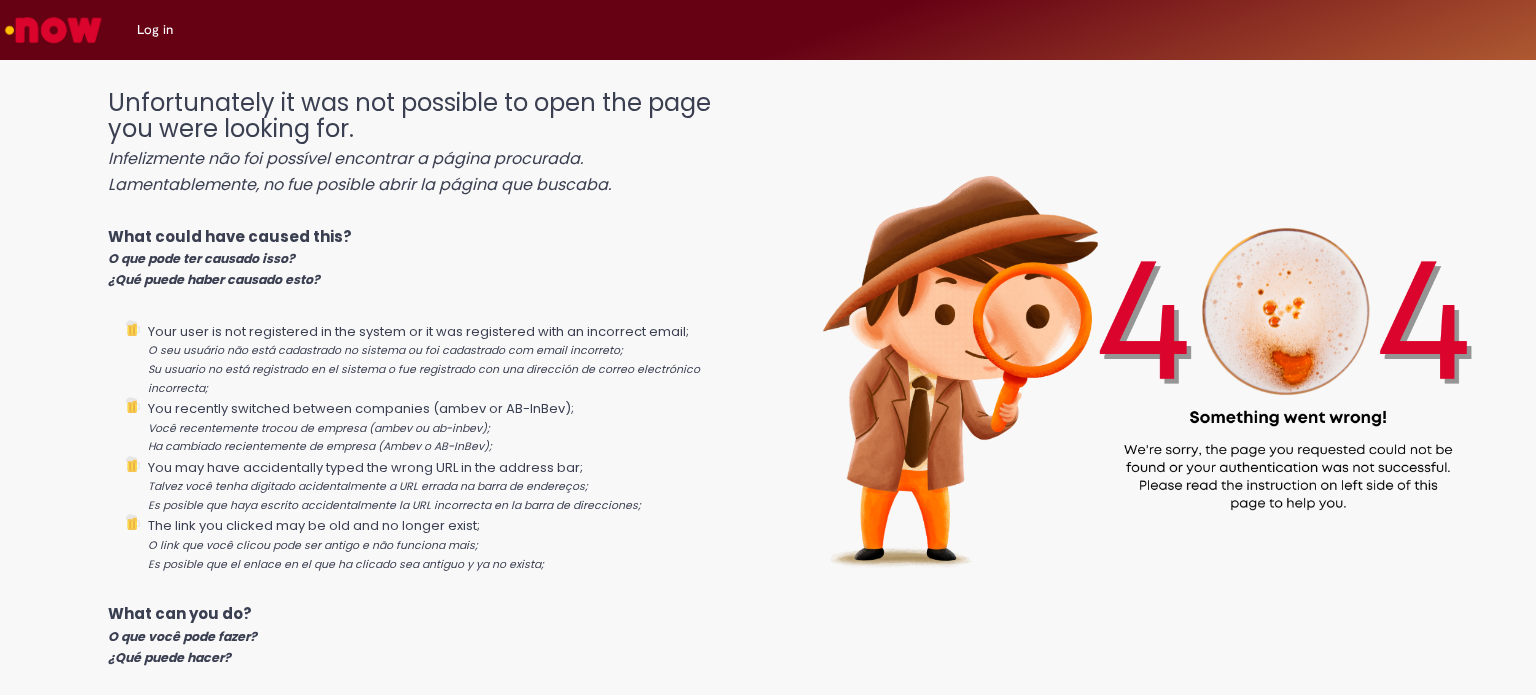 scroll, scrollTop: 0, scrollLeft: 0, axis: both 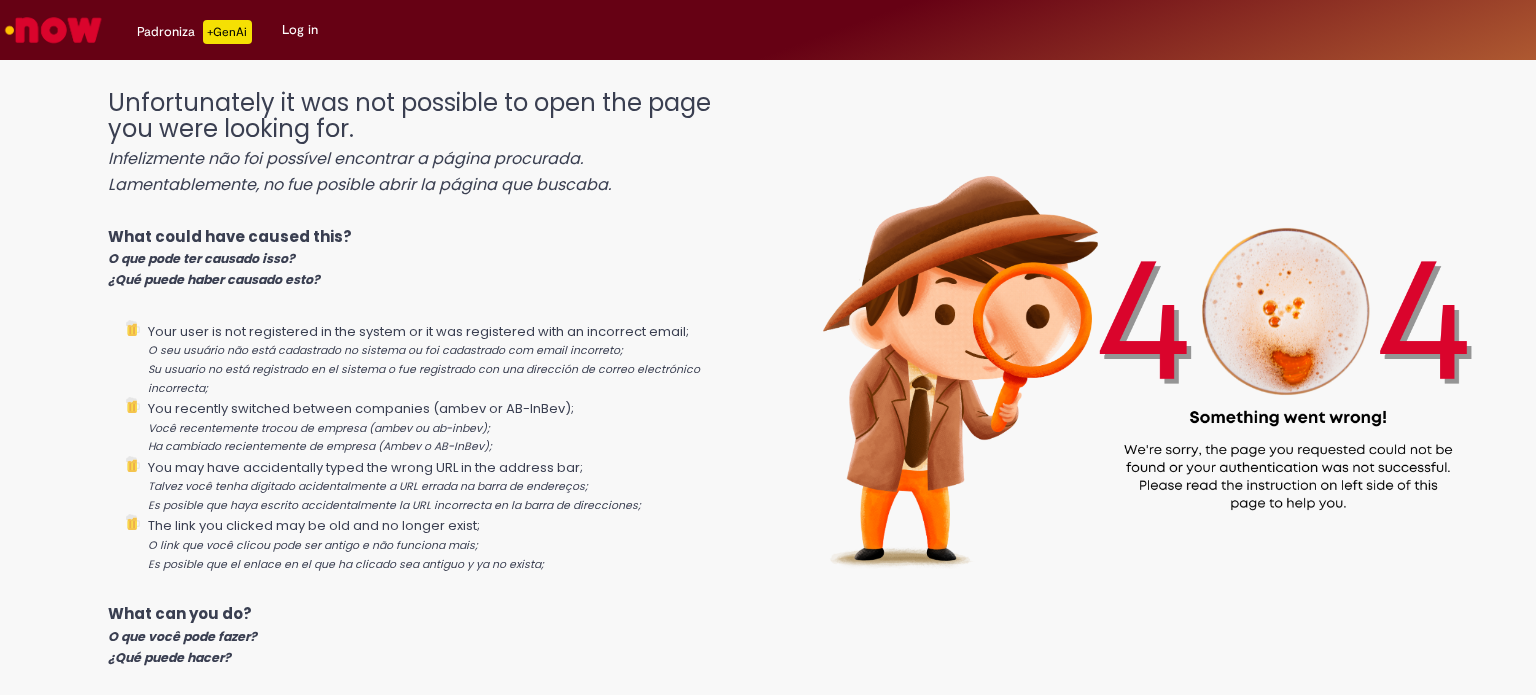 click on "Log in" at bounding box center (300, 30) 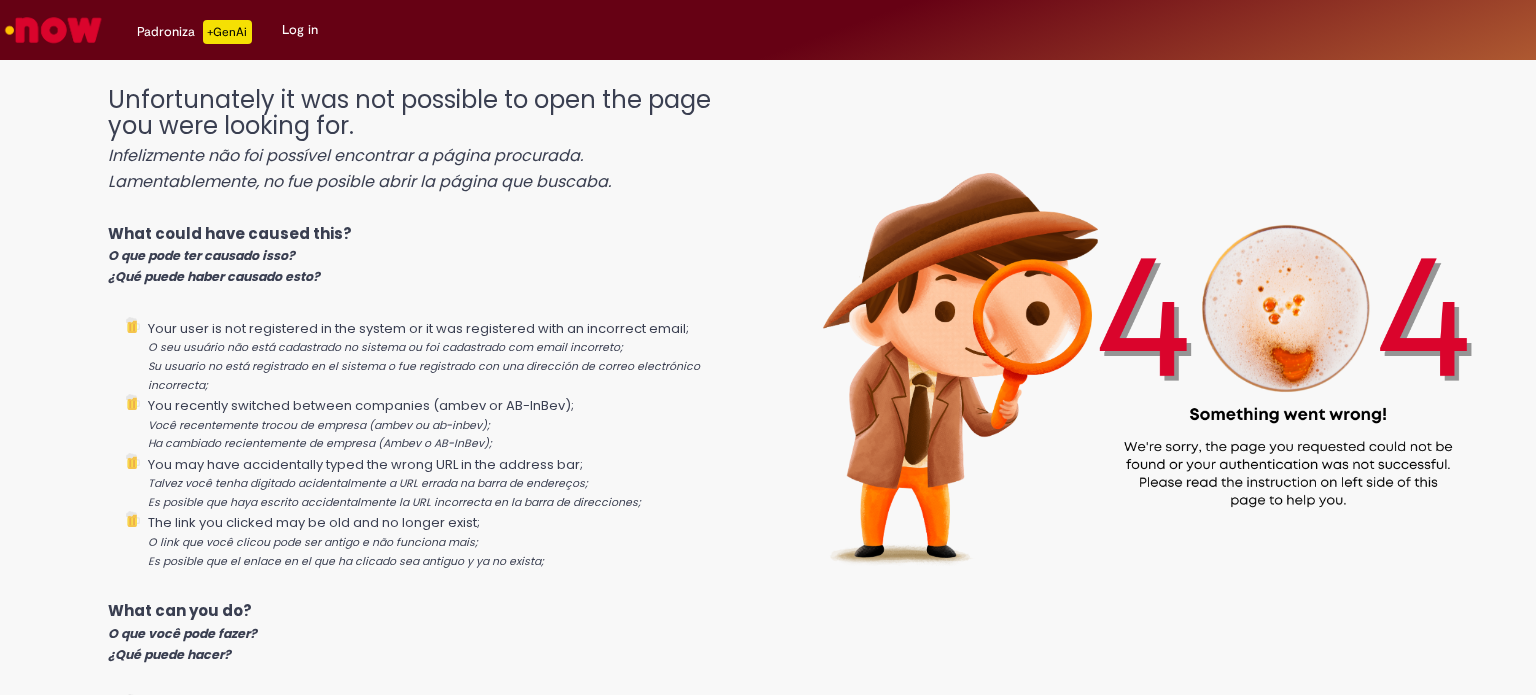 scroll, scrollTop: 0, scrollLeft: 0, axis: both 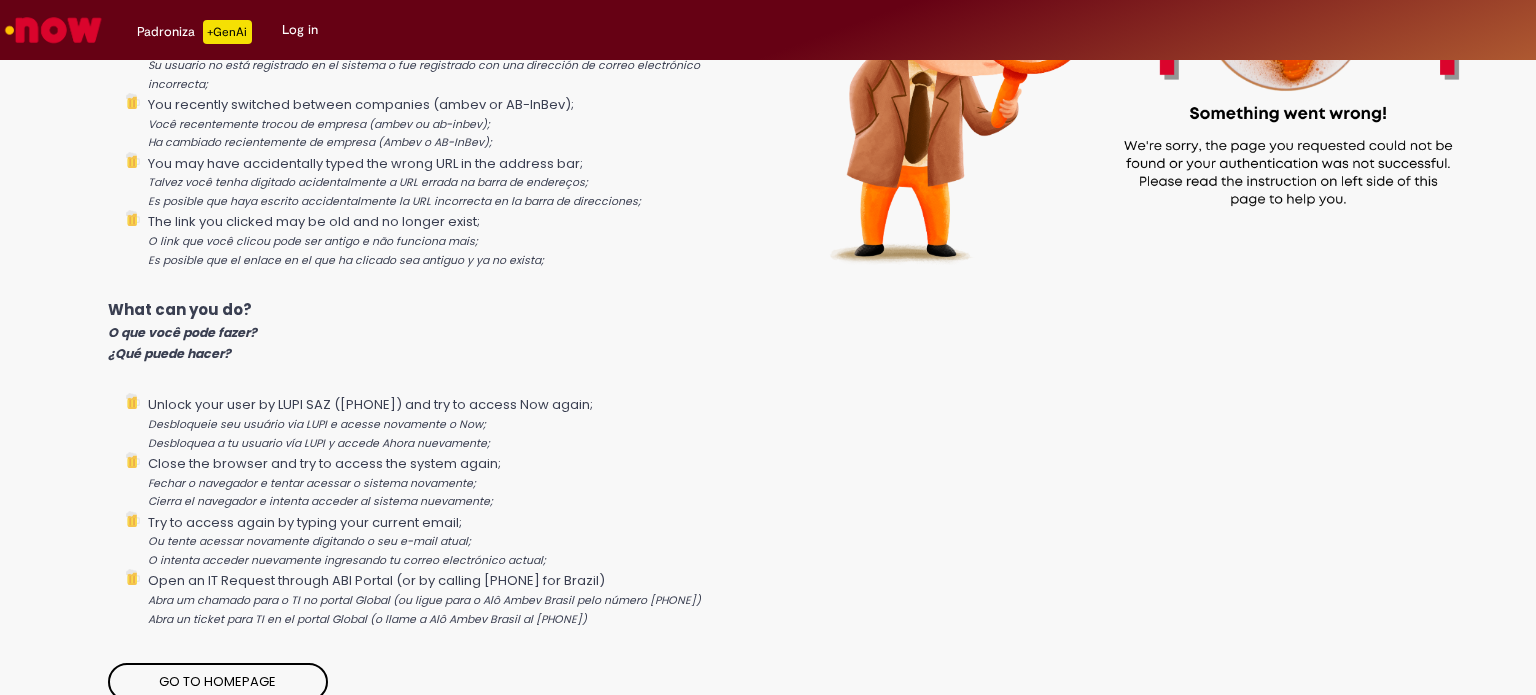 click on "Go to homepage" at bounding box center [218, 682] 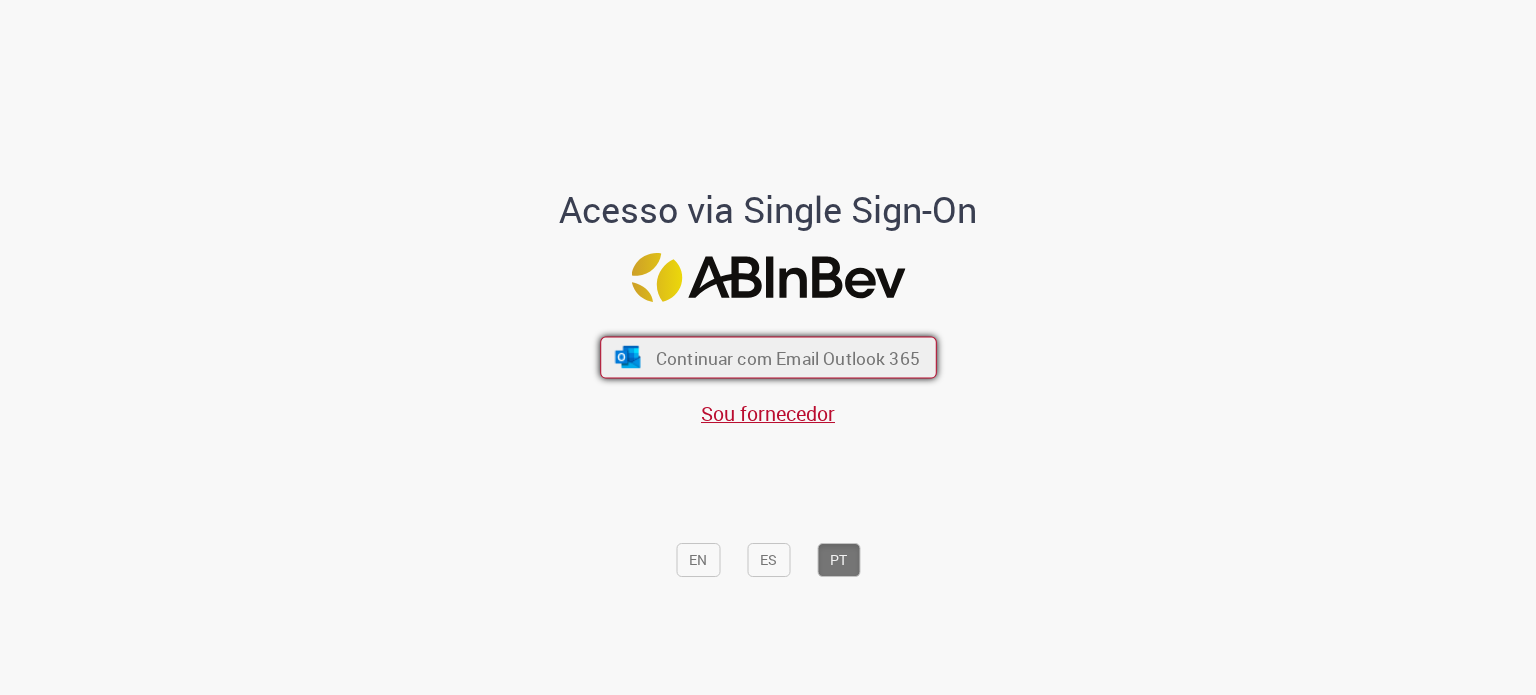 click on "Continuar com Email Outlook 365" at bounding box center [787, 357] 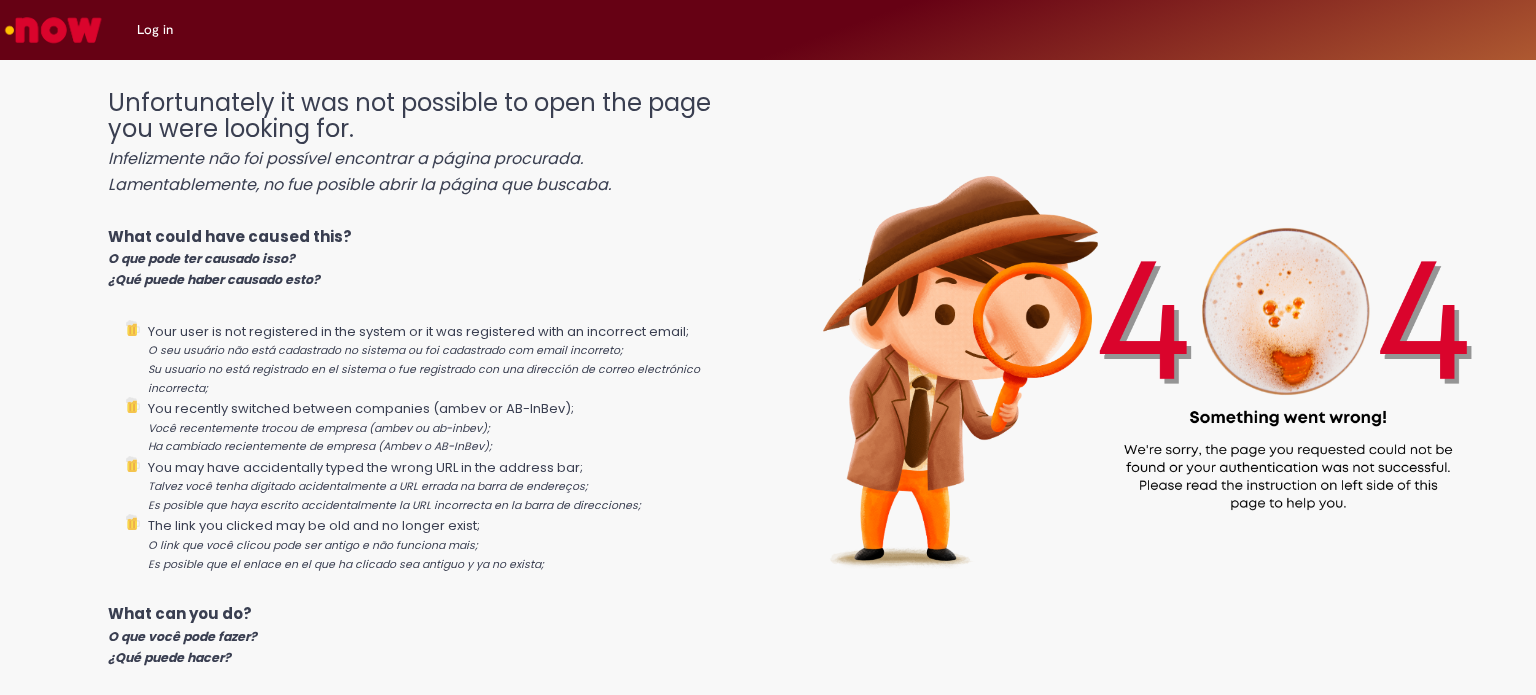 scroll, scrollTop: 0, scrollLeft: 0, axis: both 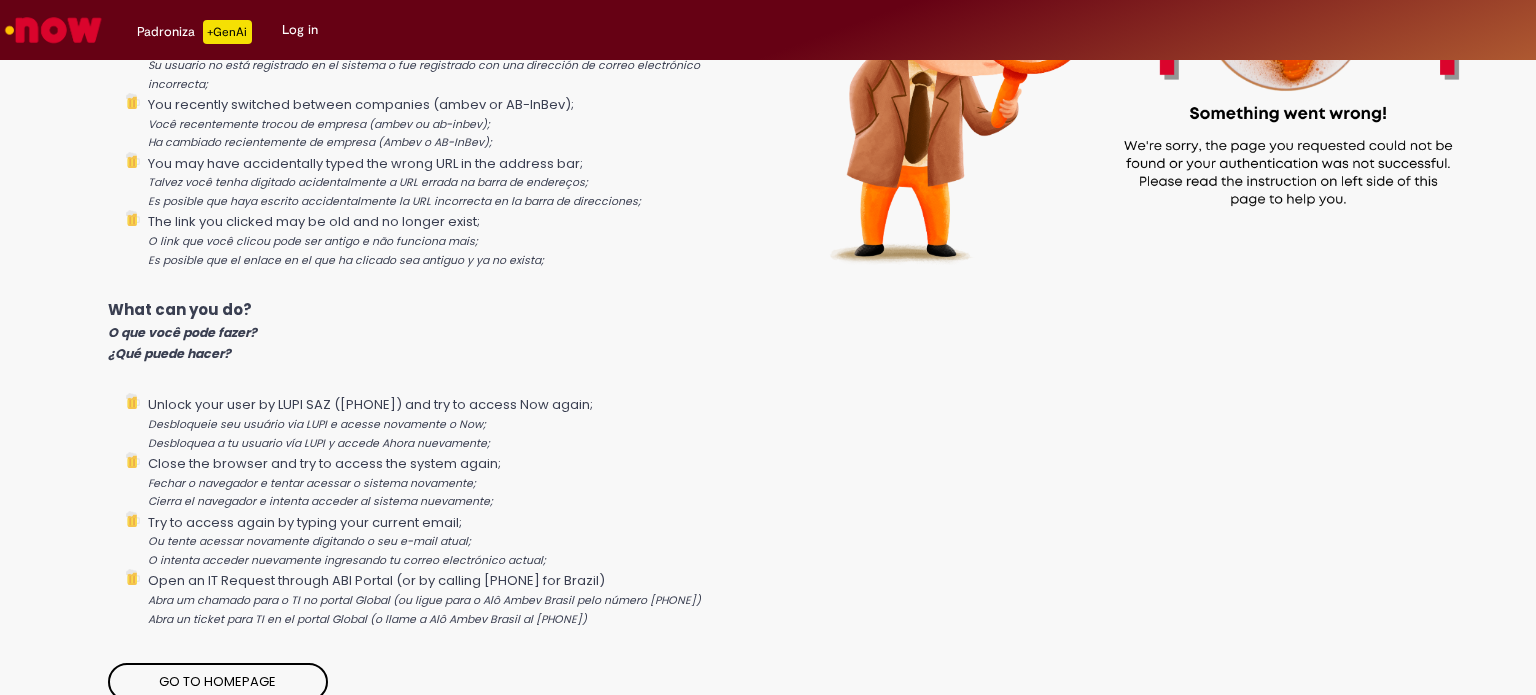 click on "Go to homepage" at bounding box center [218, 682] 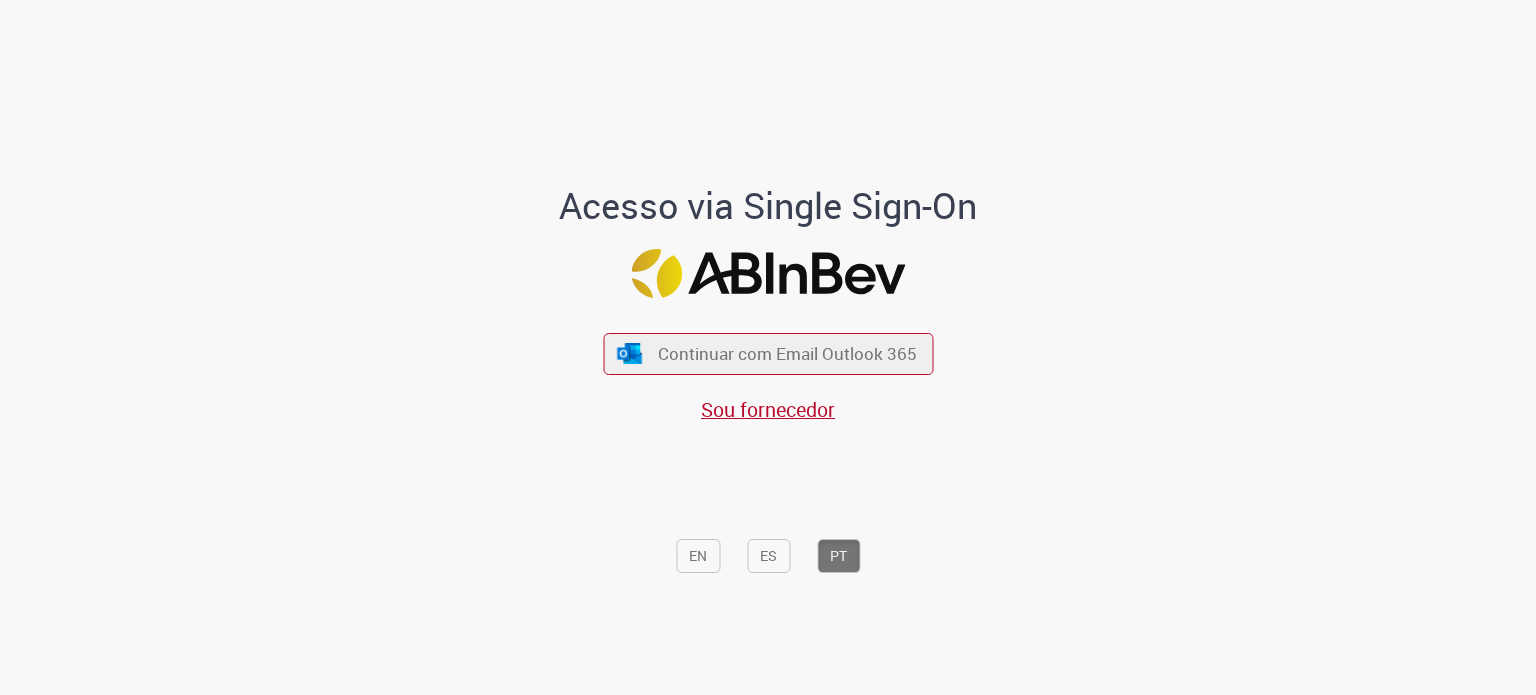 scroll, scrollTop: 0, scrollLeft: 0, axis: both 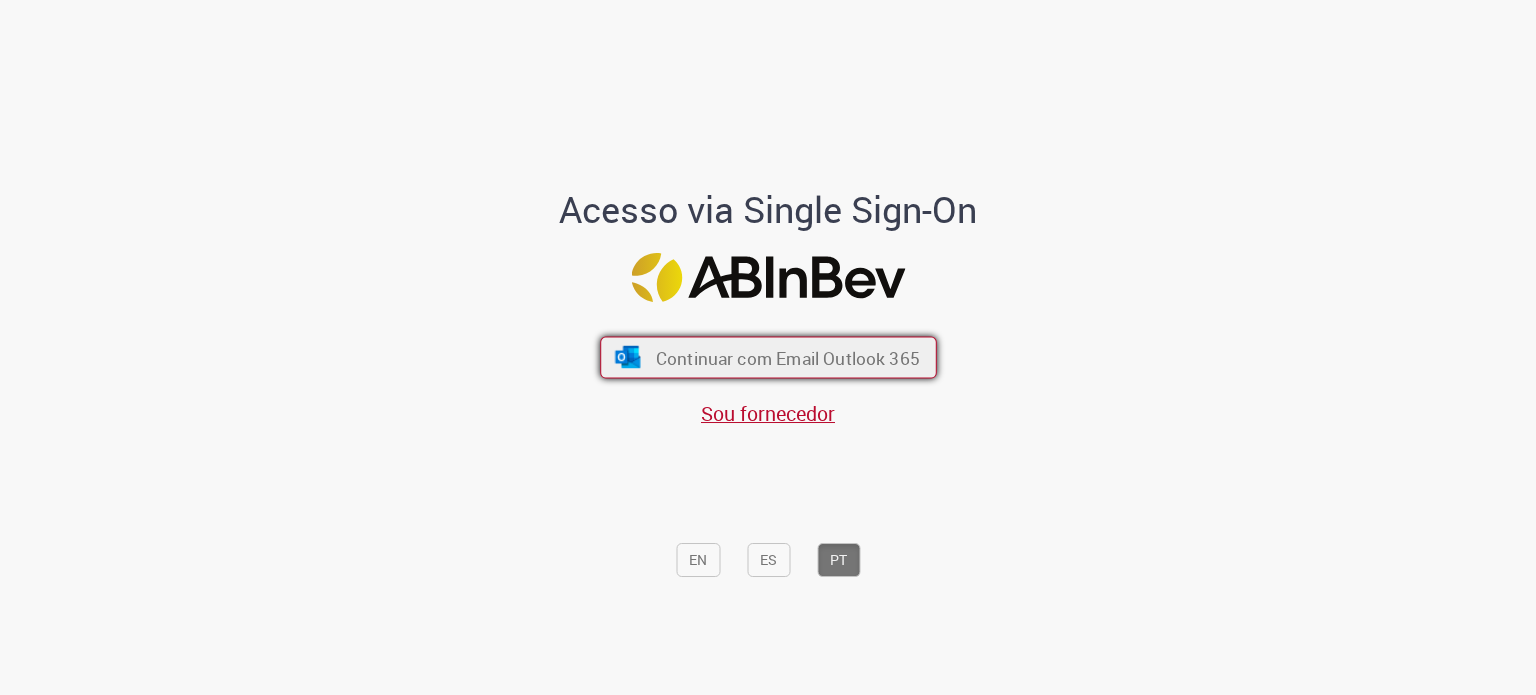 click on "Continuar com Email Outlook 365" at bounding box center (787, 357) 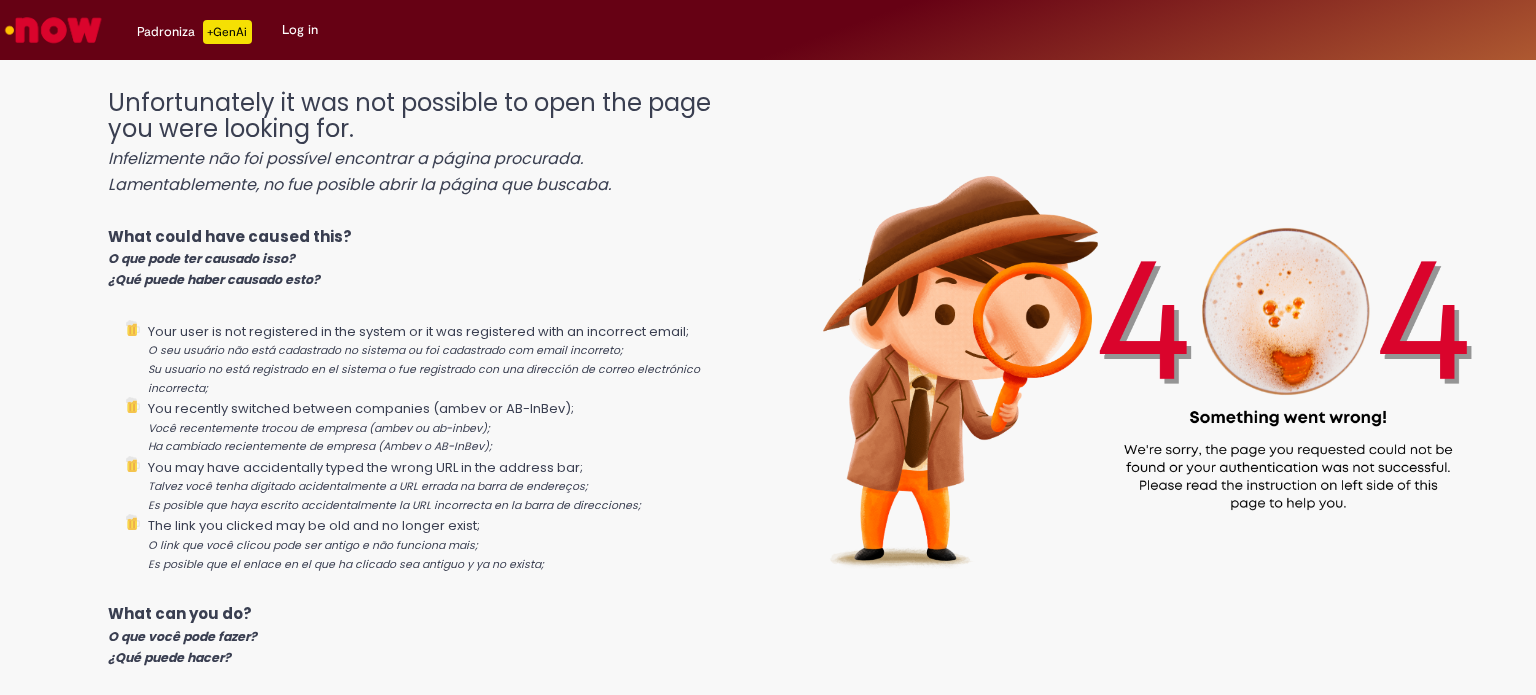 scroll, scrollTop: 0, scrollLeft: 0, axis: both 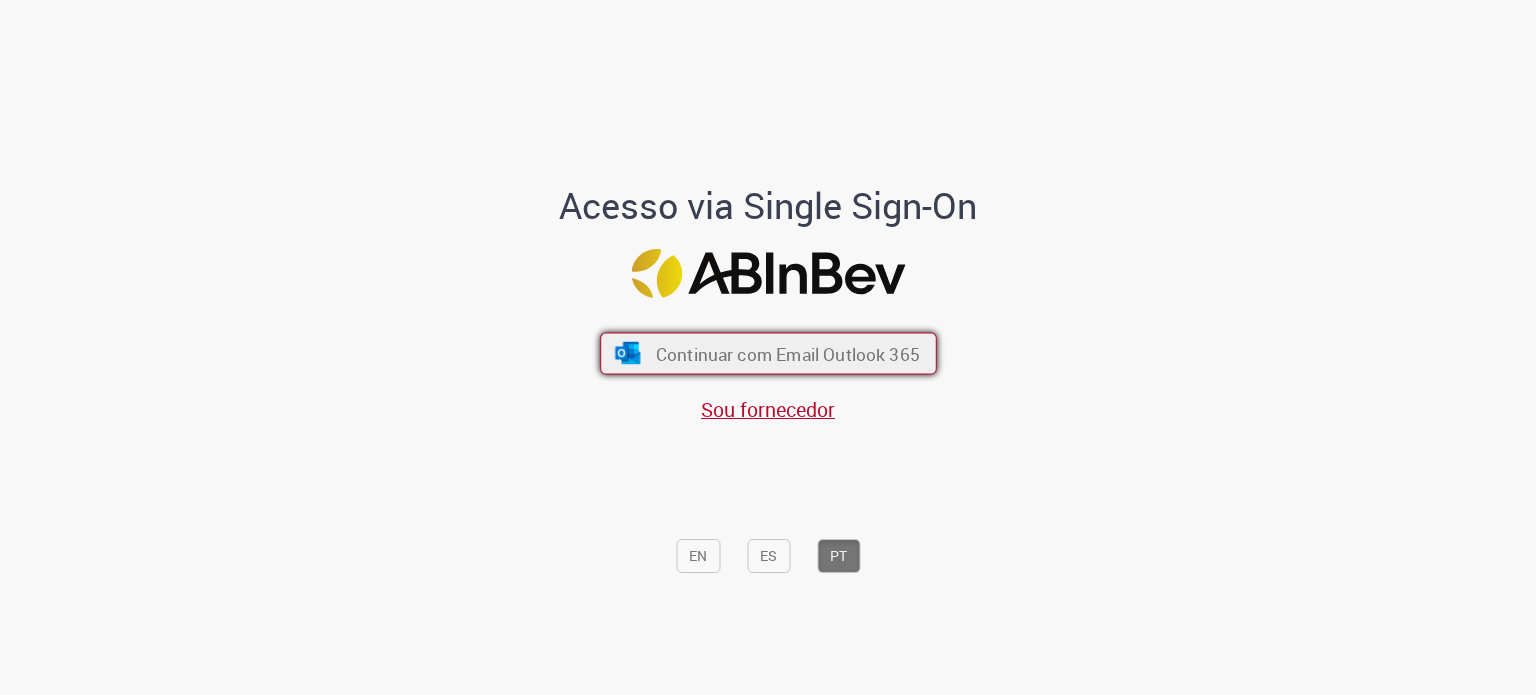 click on "Continuar com Email Outlook 365" at bounding box center [787, 353] 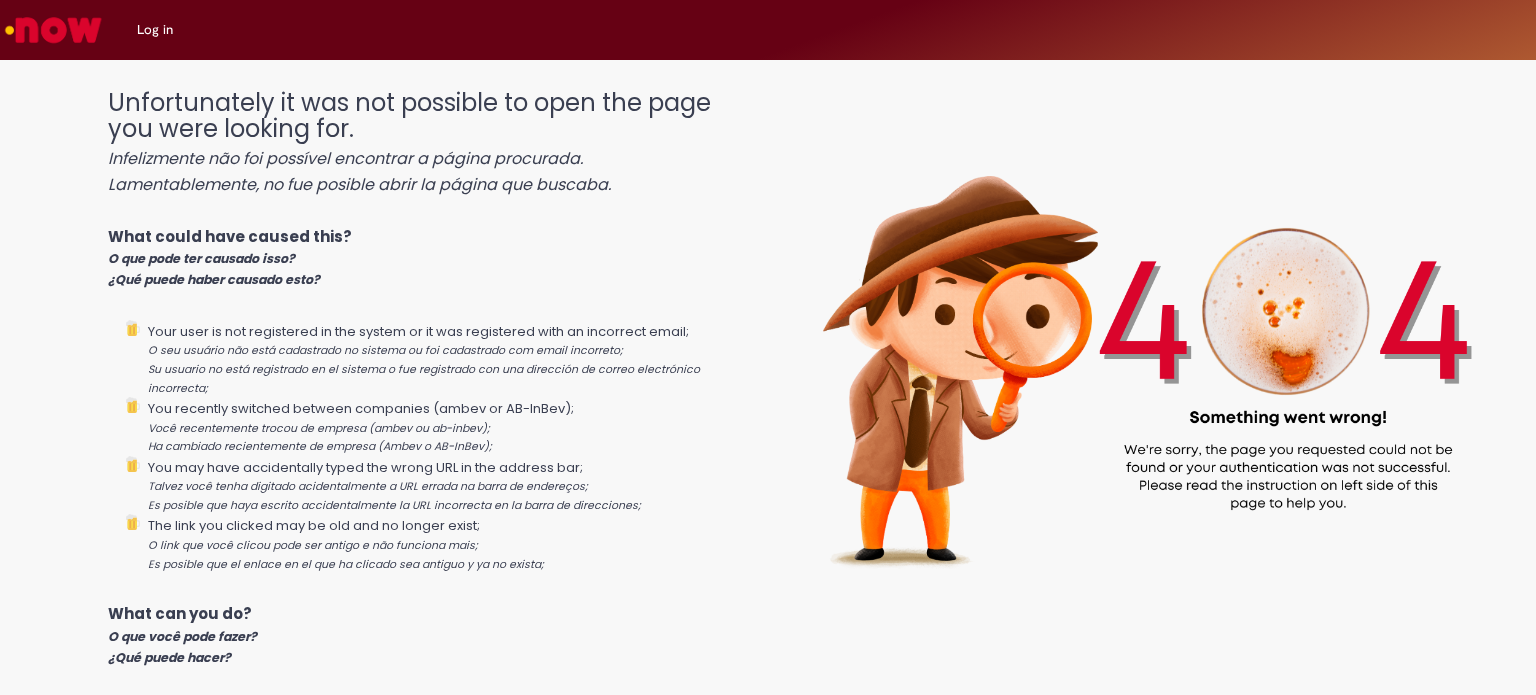 scroll, scrollTop: 0, scrollLeft: 0, axis: both 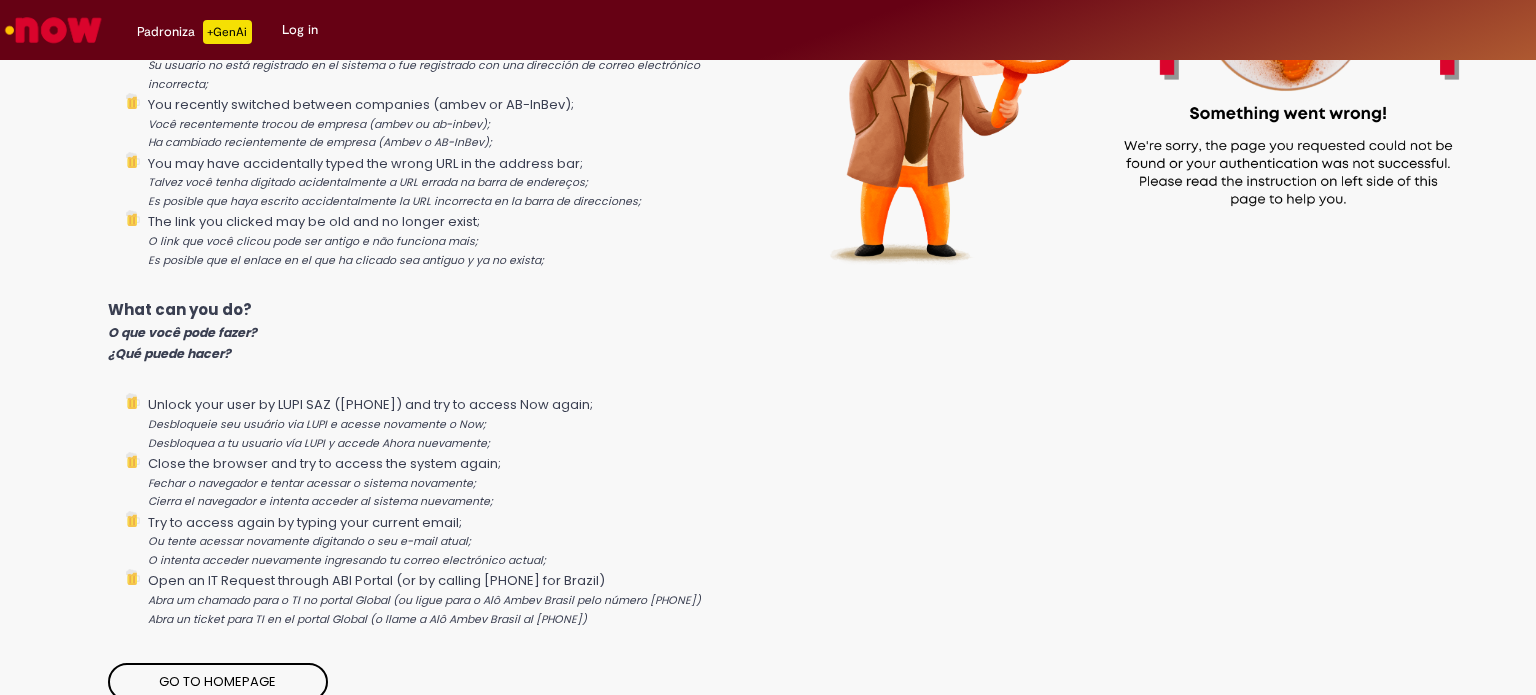click on "Go to homepage" at bounding box center [218, 682] 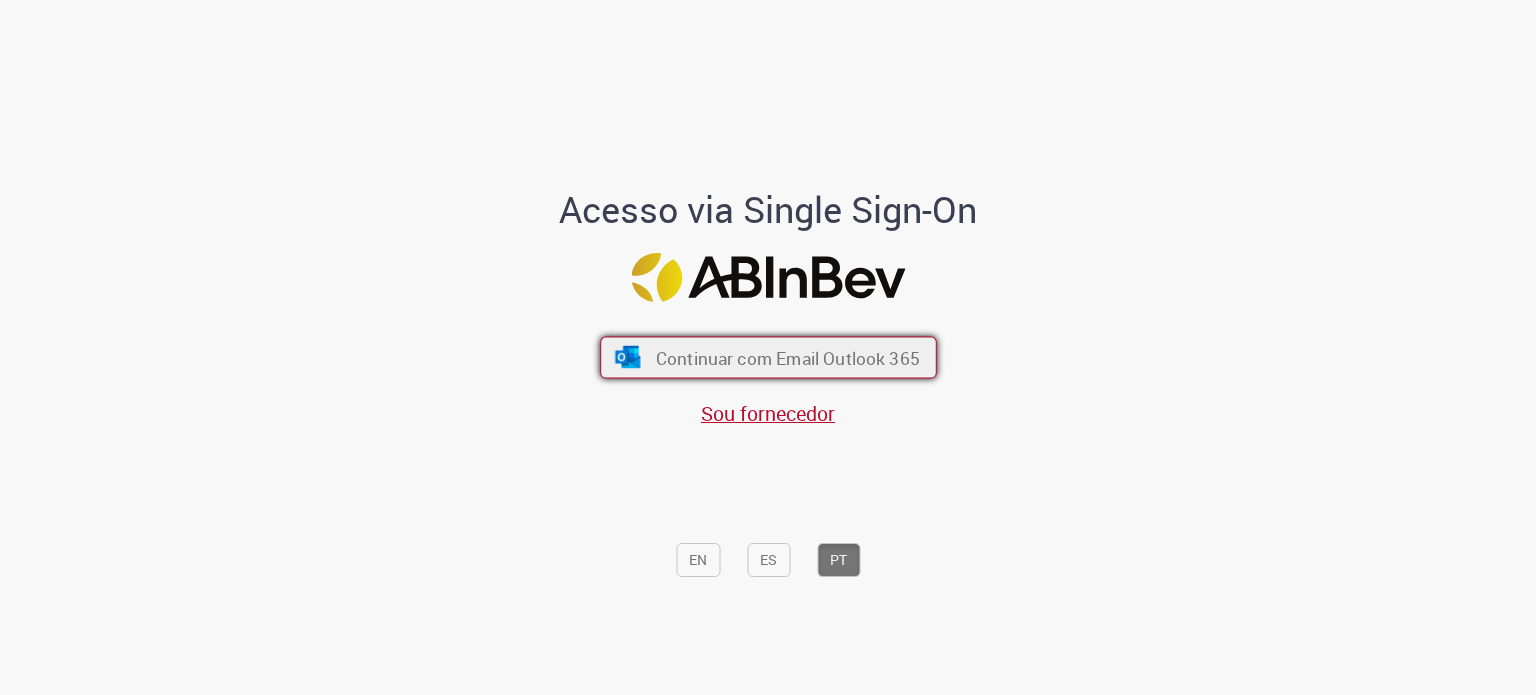 click on "Continuar com Email Outlook 365" at bounding box center [787, 357] 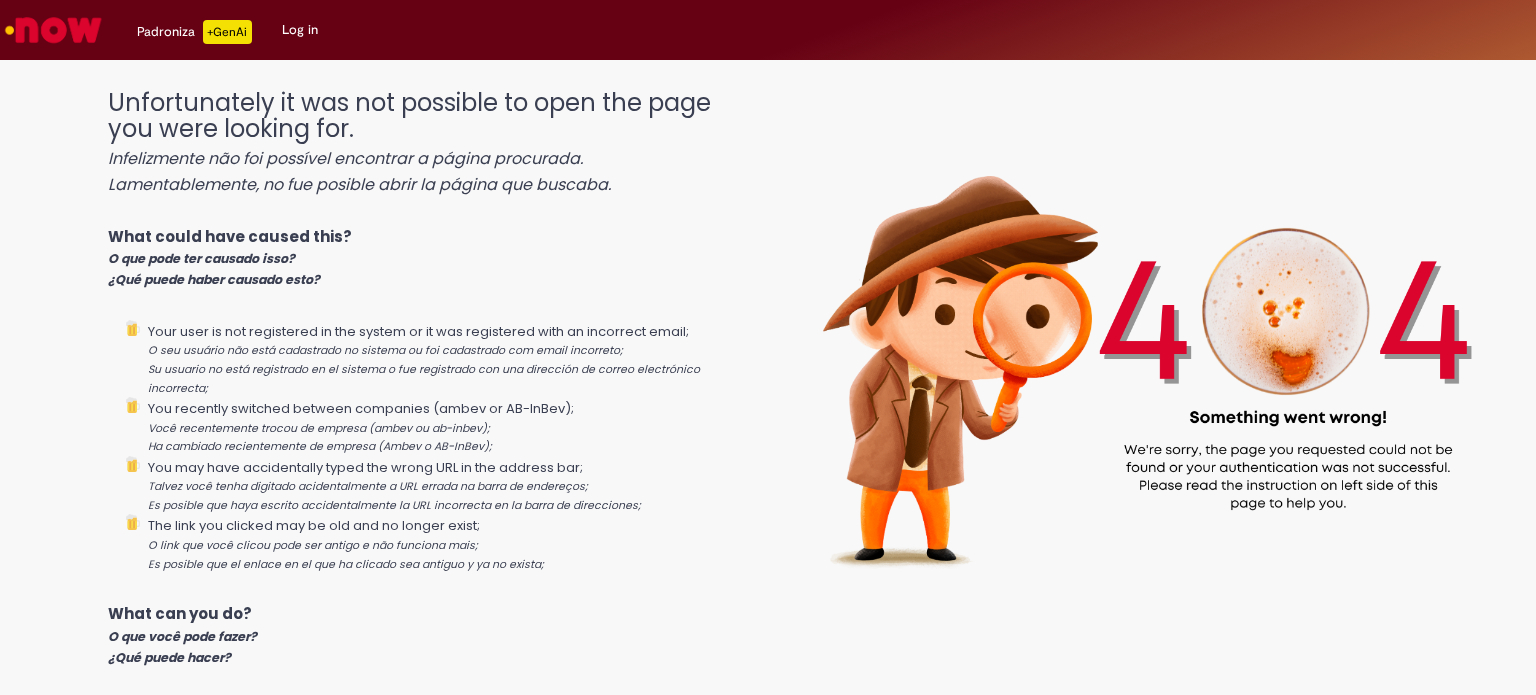 scroll, scrollTop: 0, scrollLeft: 0, axis: both 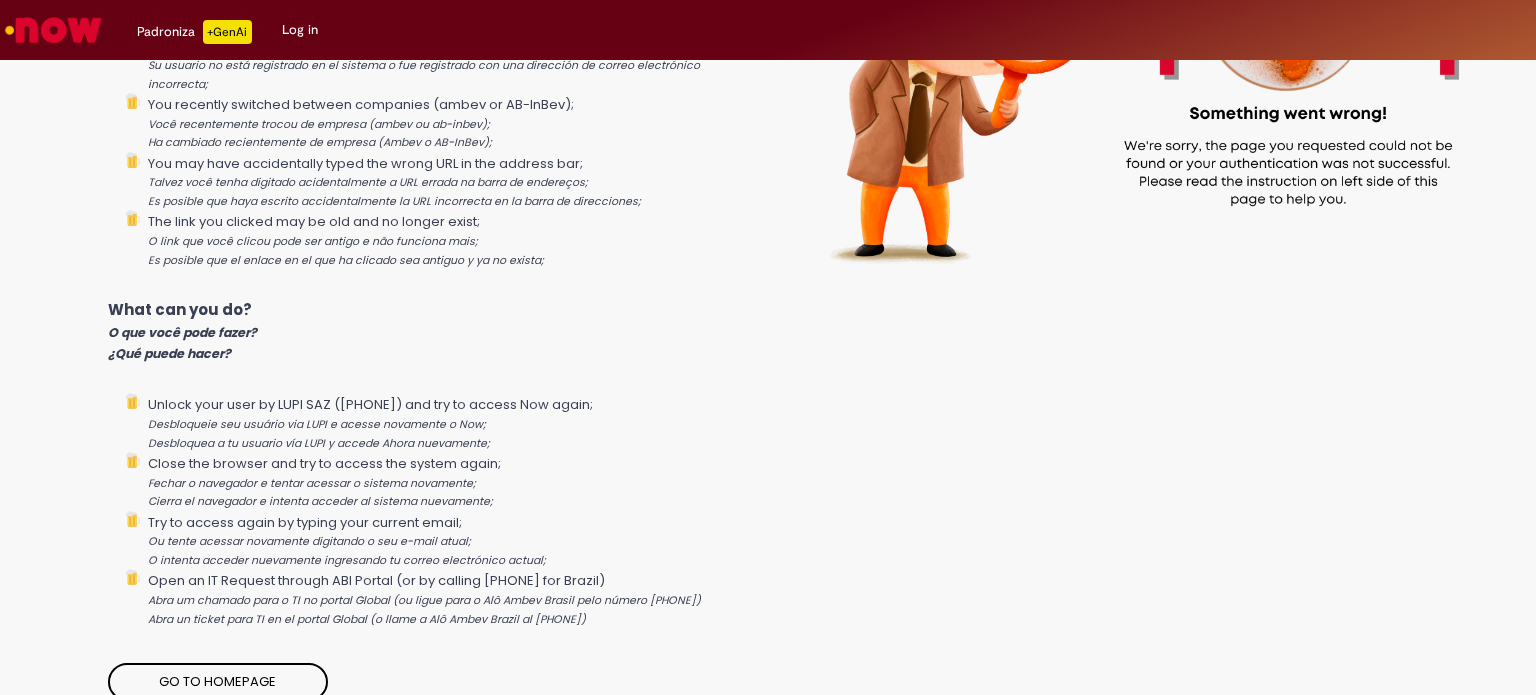 click on "Go to homepage" at bounding box center [218, 682] 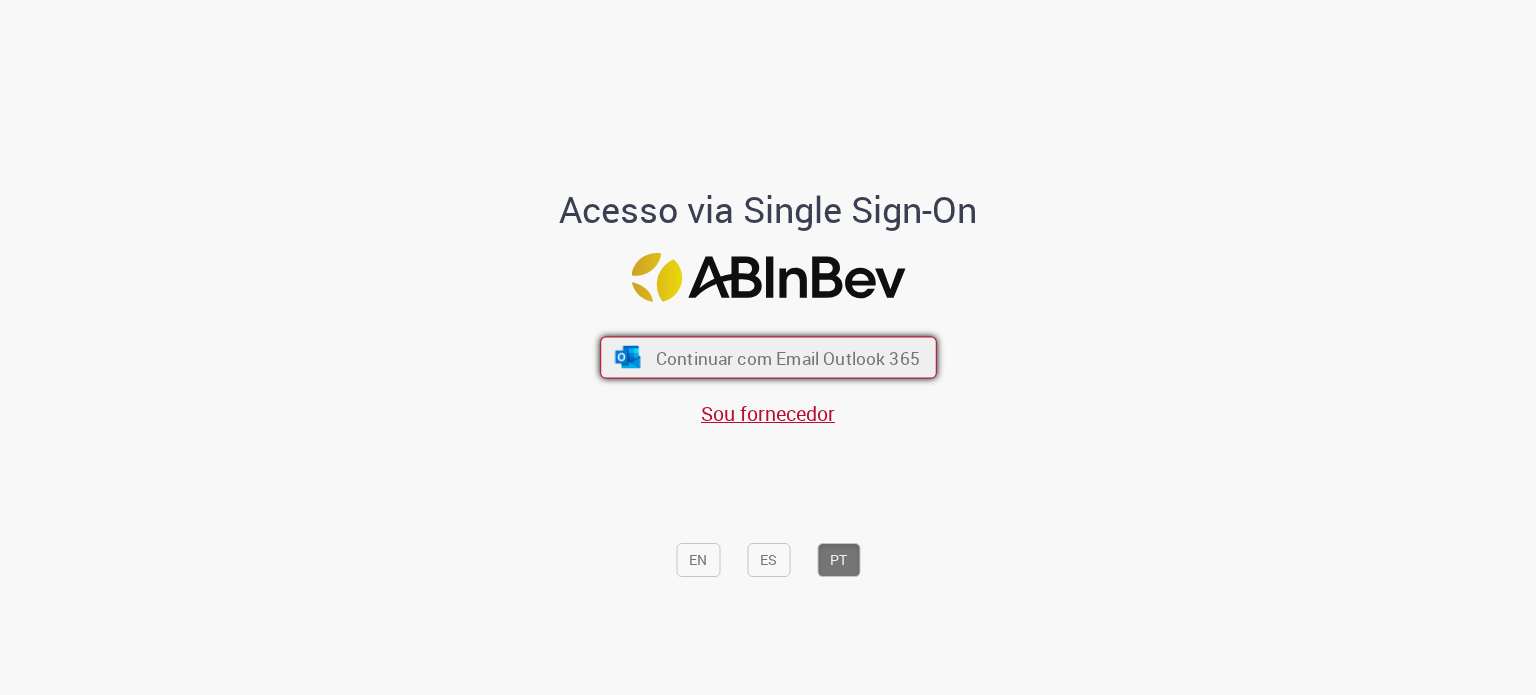 click on "Continuar com Email Outlook 365" at bounding box center (787, 357) 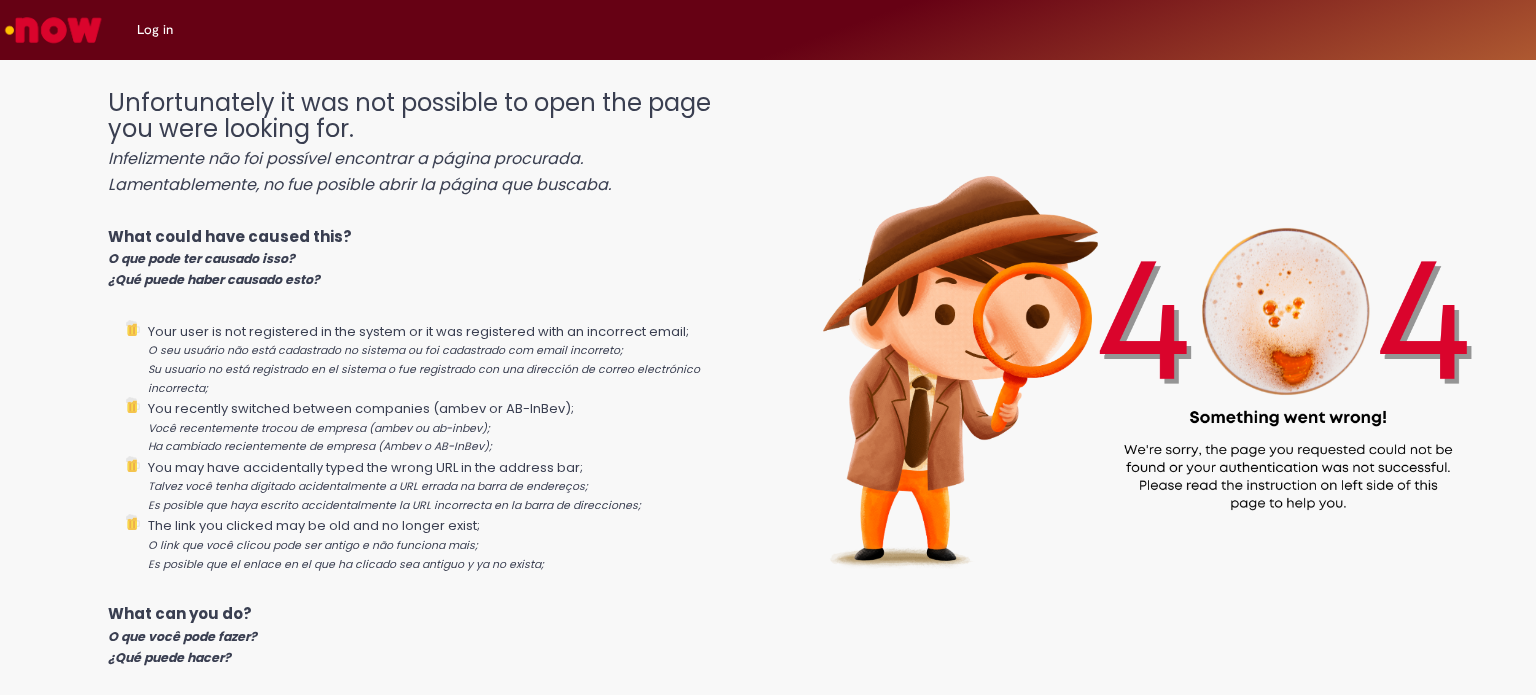 scroll, scrollTop: 0, scrollLeft: 0, axis: both 